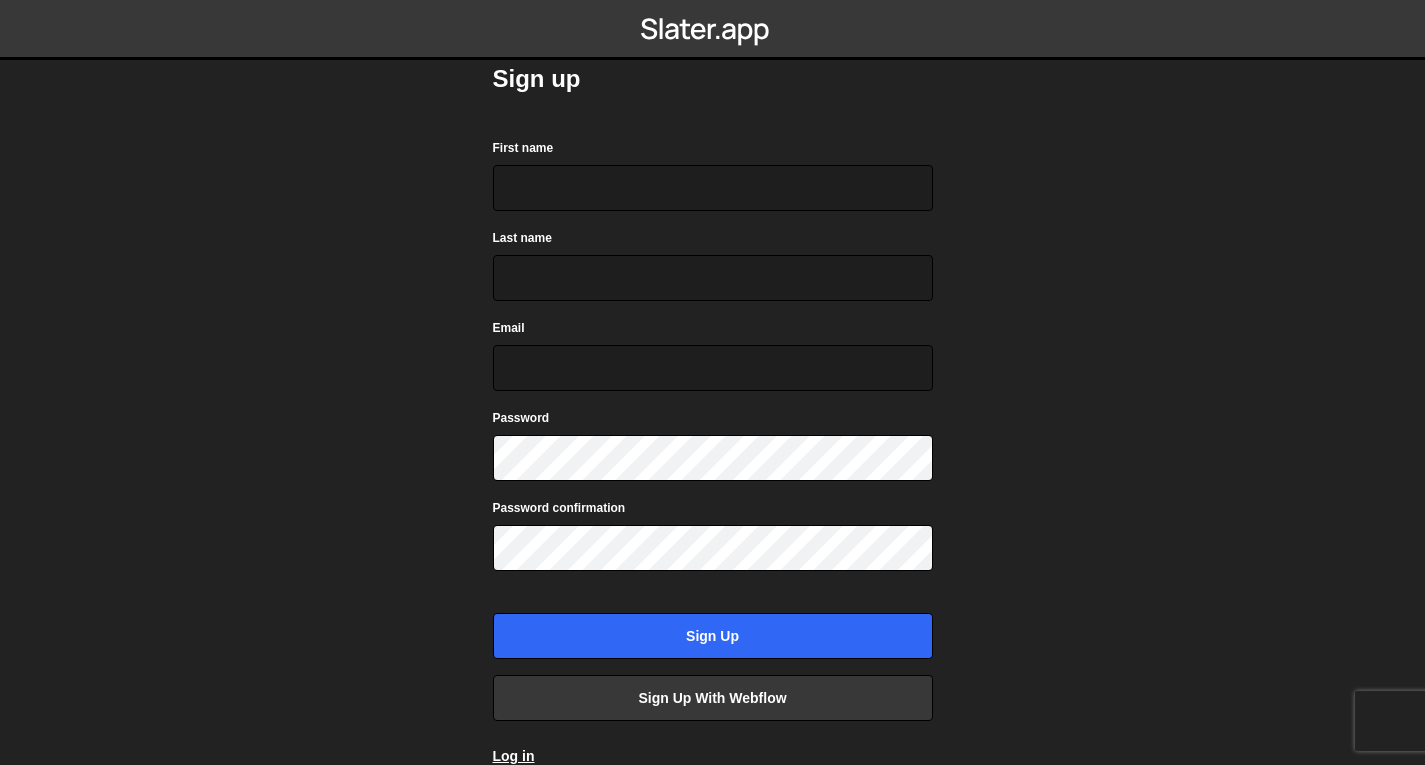 scroll, scrollTop: 0, scrollLeft: 0, axis: both 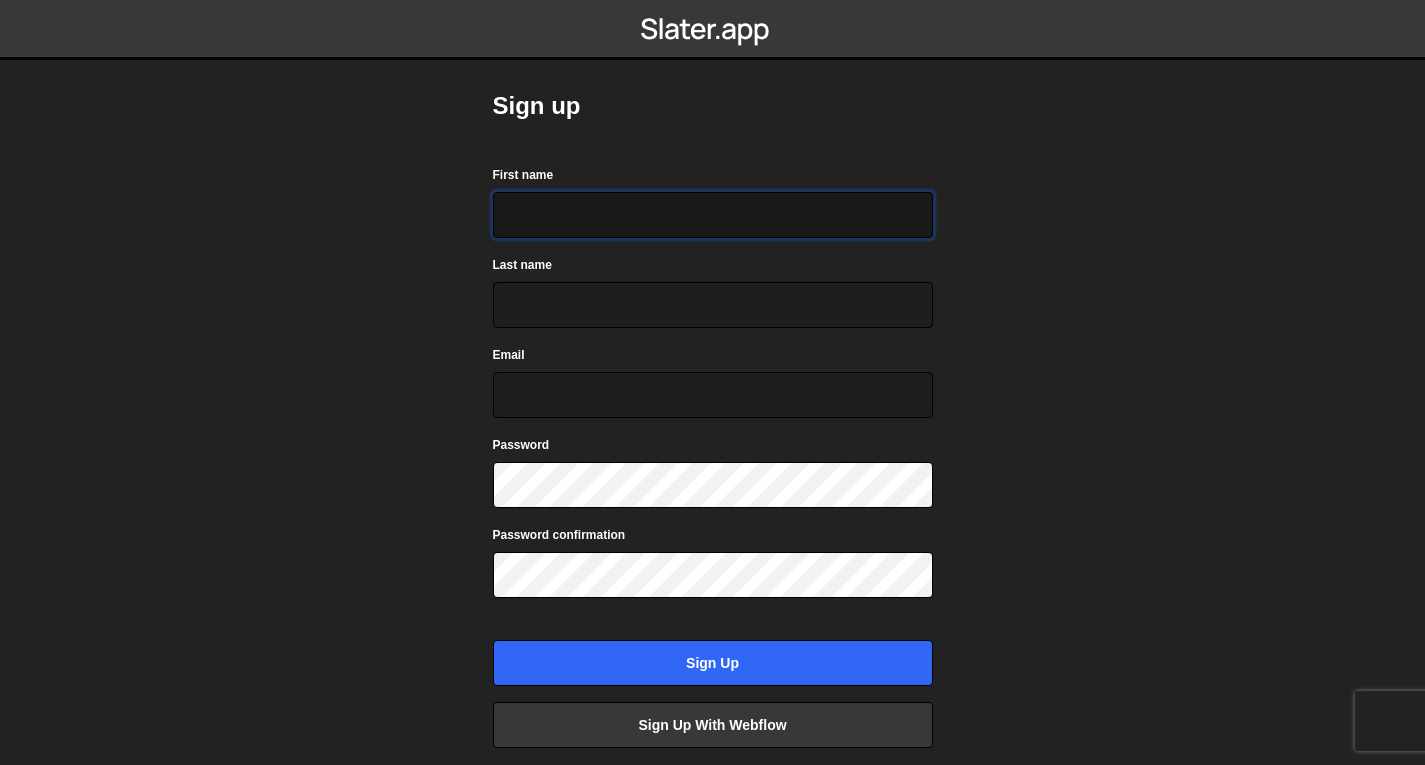 click on "First name" at bounding box center (713, 215) 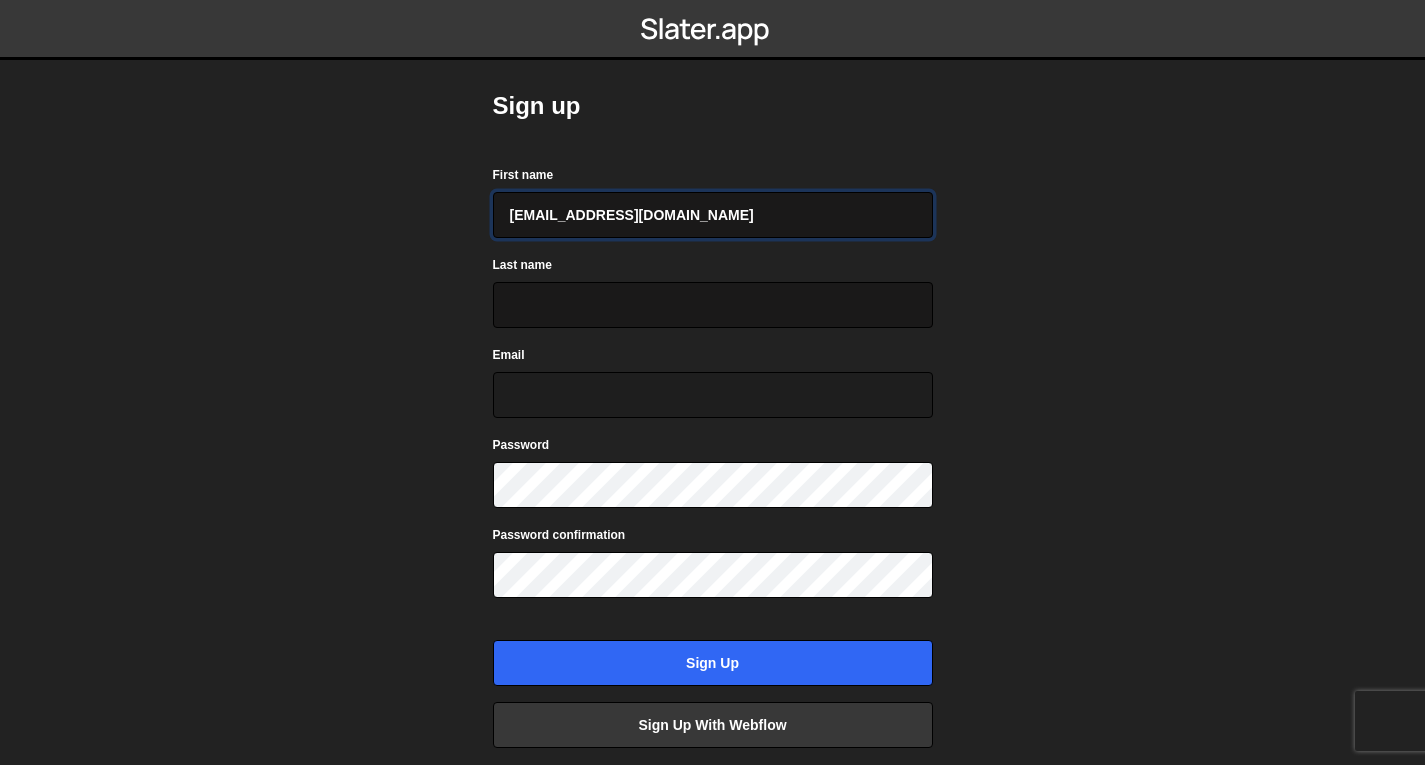 type on "gisihe7070@binafex.com" 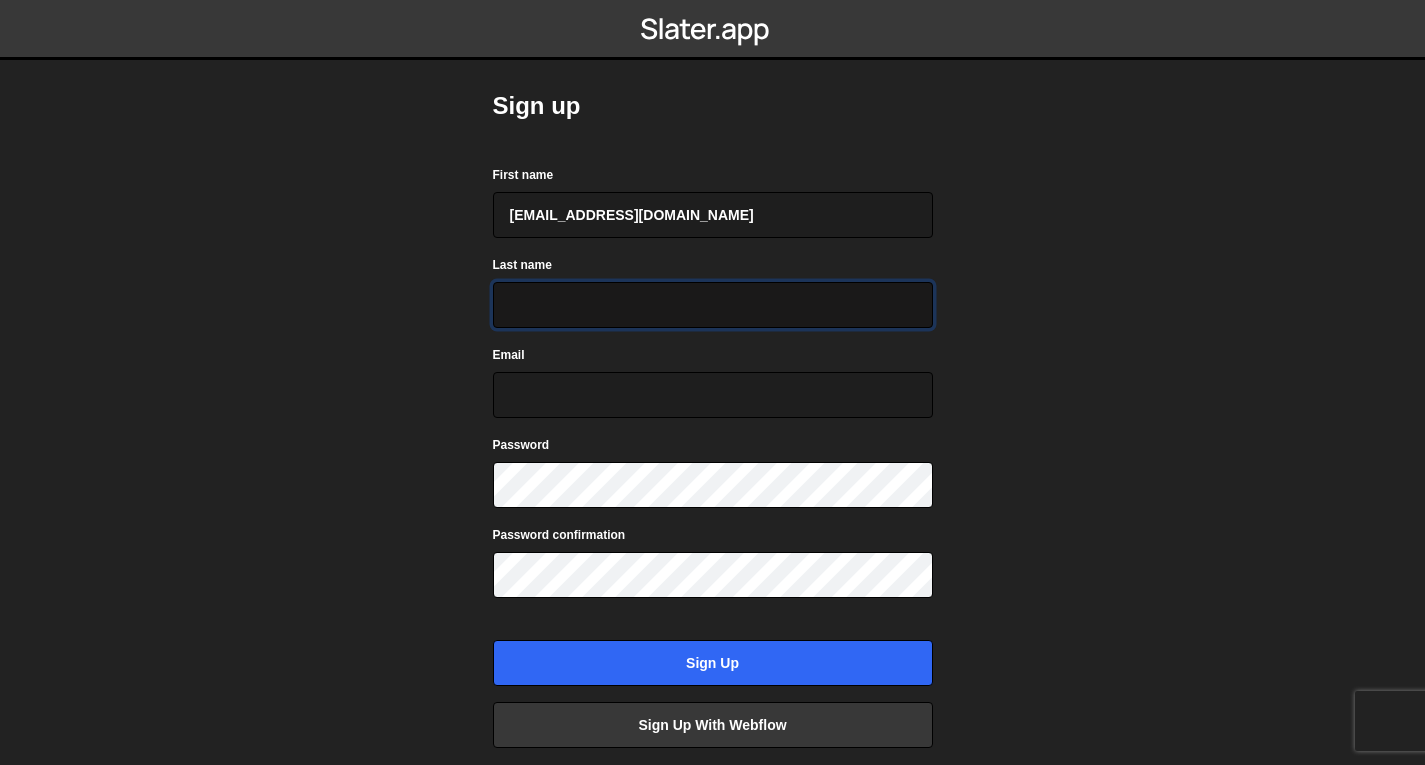 click on "Last name" at bounding box center [713, 305] 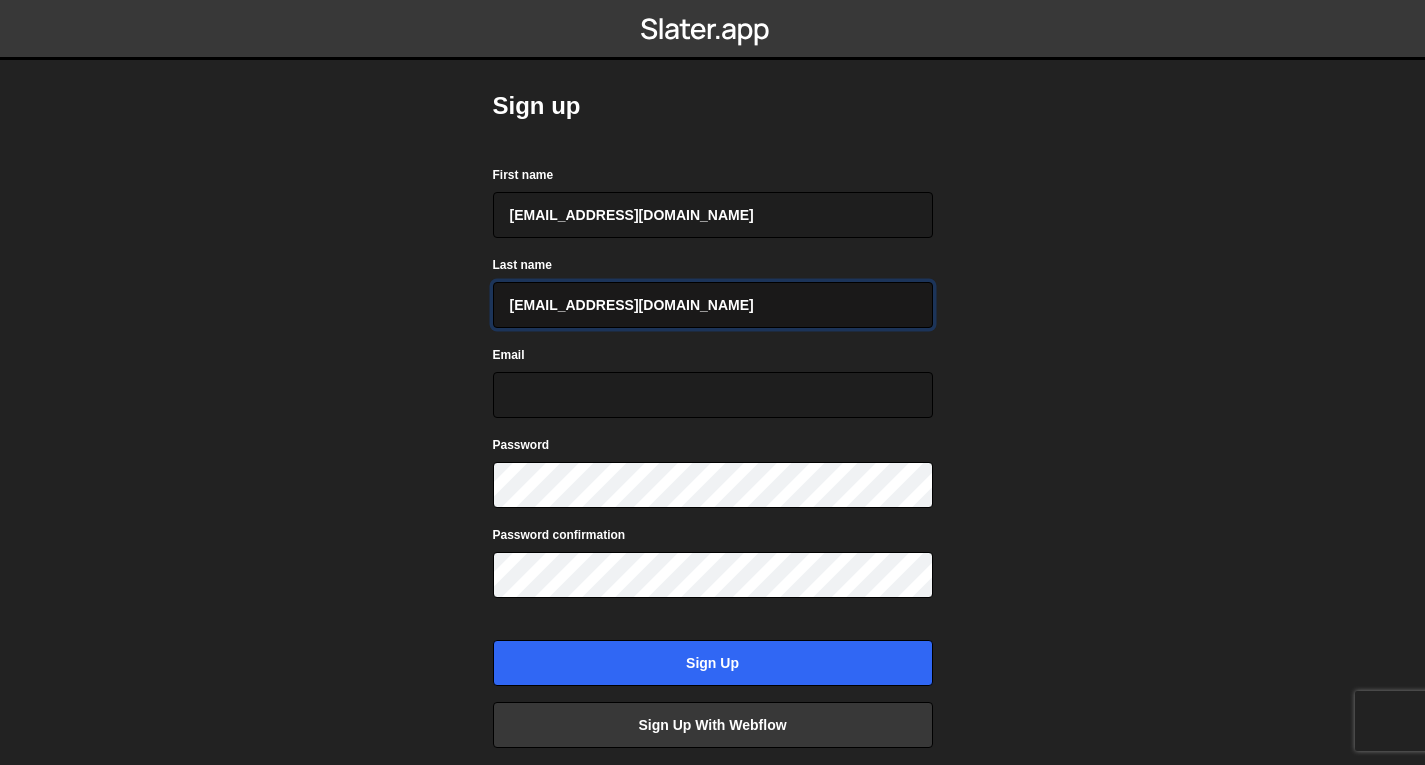 type on "gisihe7070@binafex.com" 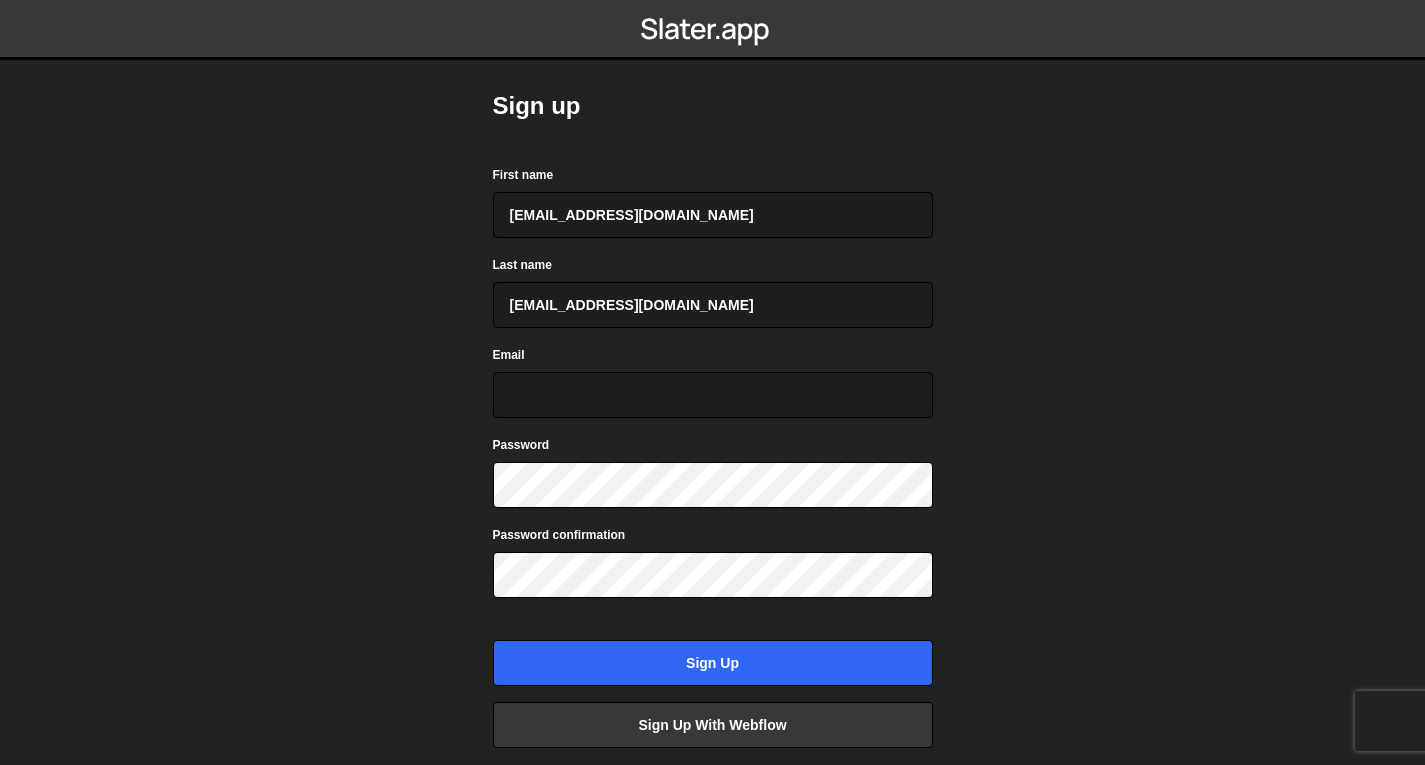 click on "Email" at bounding box center (713, 381) 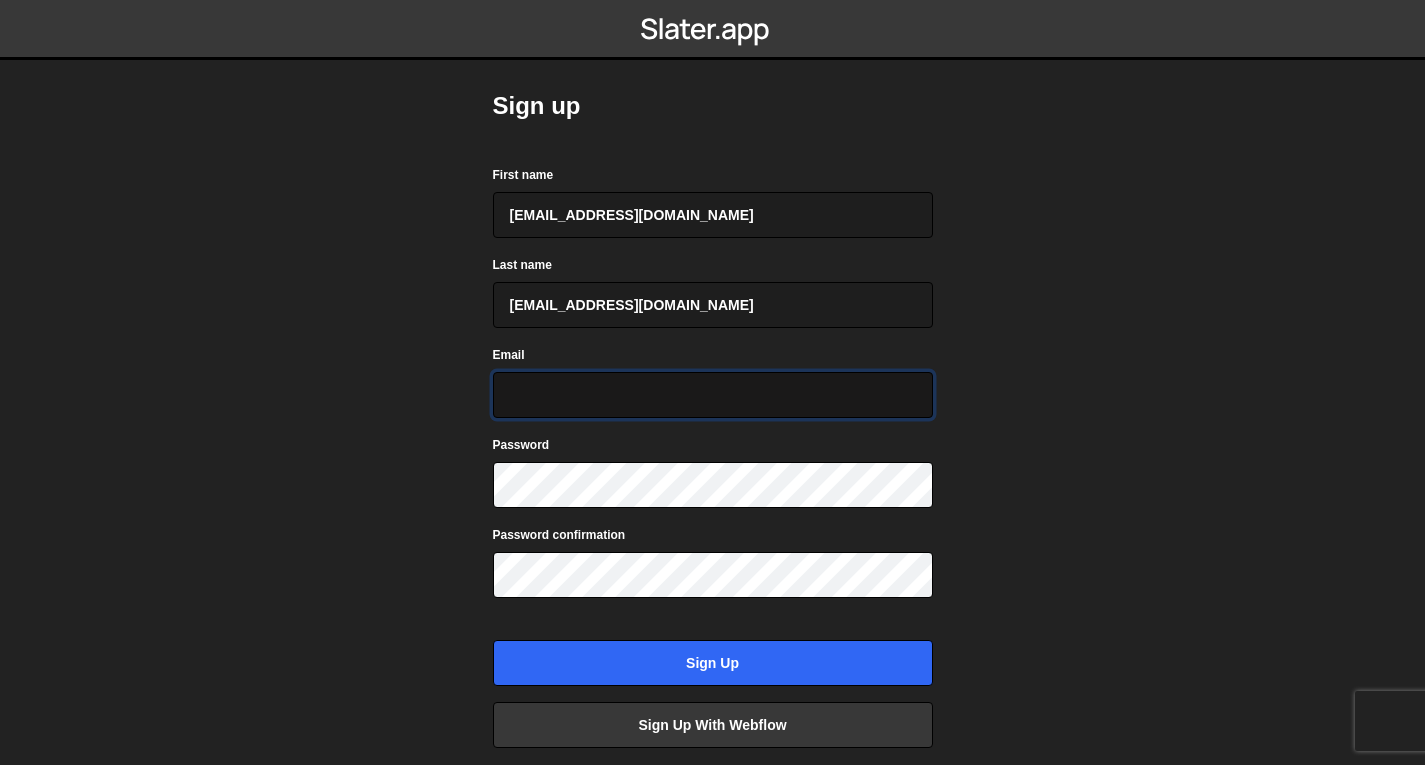 click on "Email" at bounding box center [713, 395] 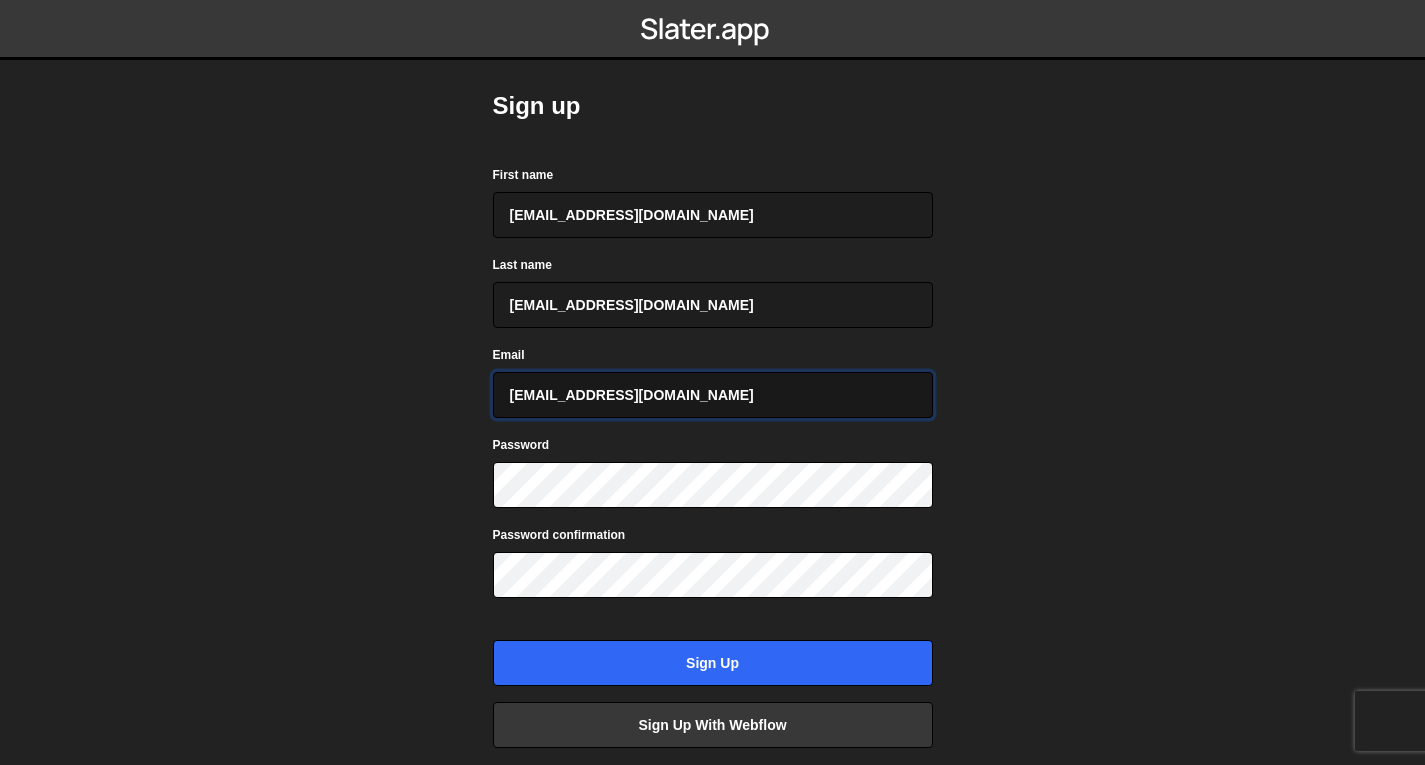 type on "gisihe7070@binafex.com" 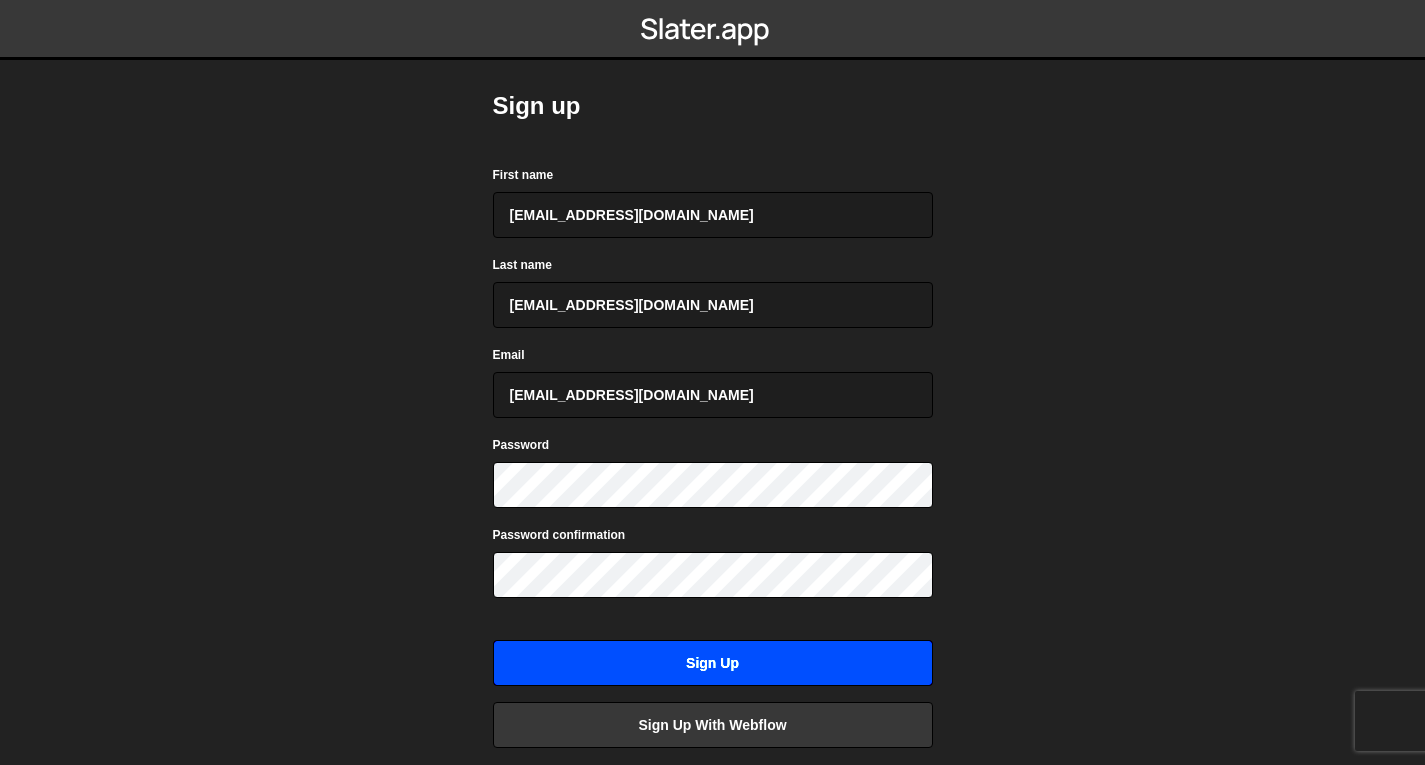 click on "Sign up" at bounding box center [713, 663] 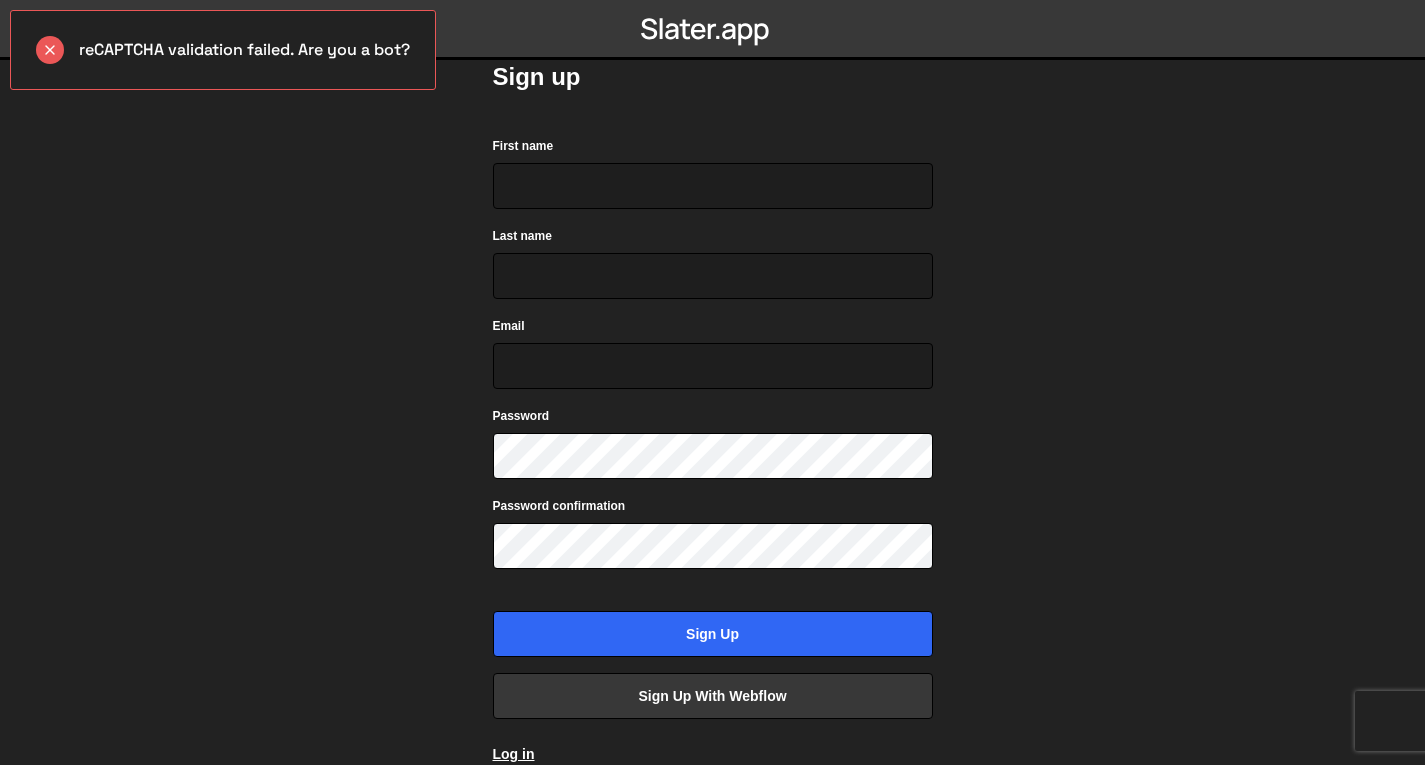 scroll, scrollTop: 18, scrollLeft: 0, axis: vertical 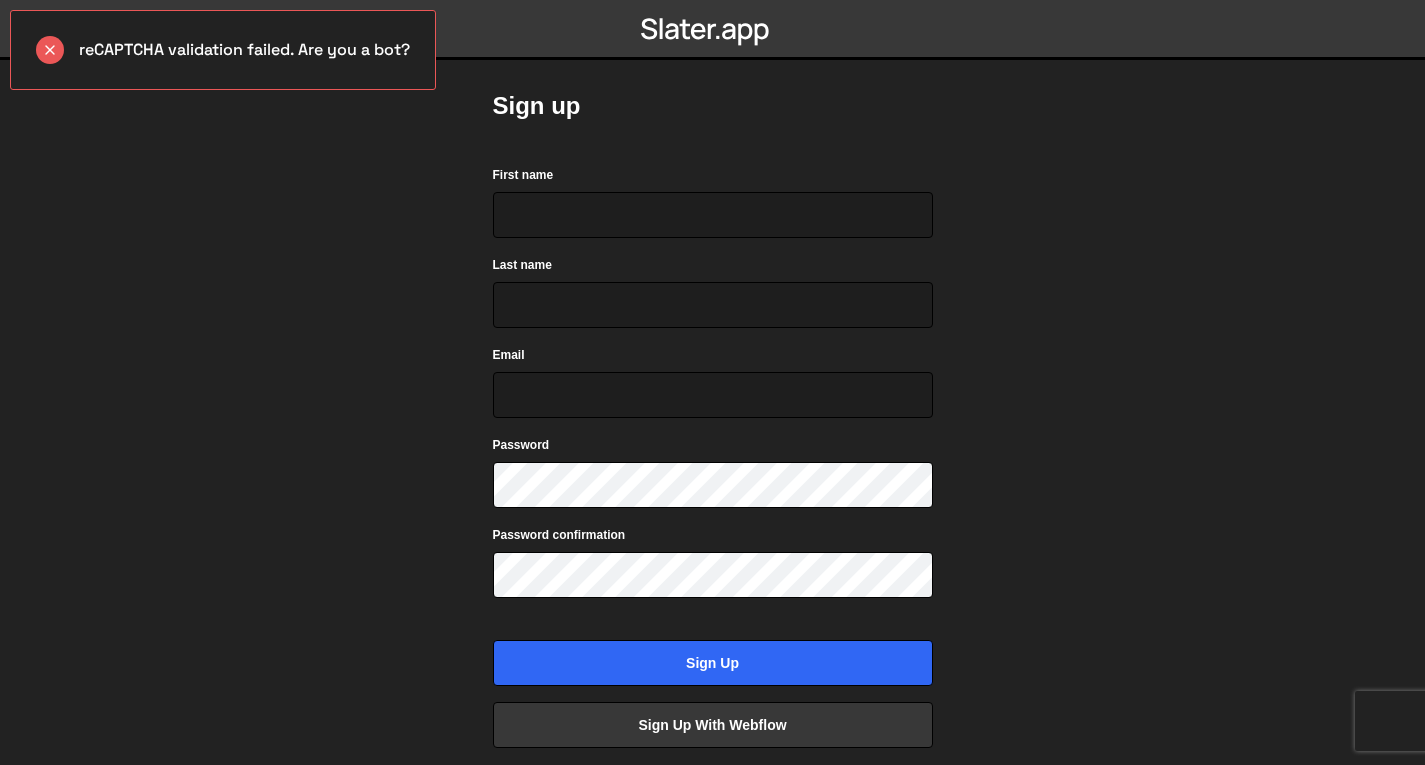 click on "reCAPTCHA validation failed. Are you a bot?
Sign up
First name
Last name
Email
Password
Password confirmation
Sign up
Sign up with Webflow
Log in" at bounding box center [712, 382] 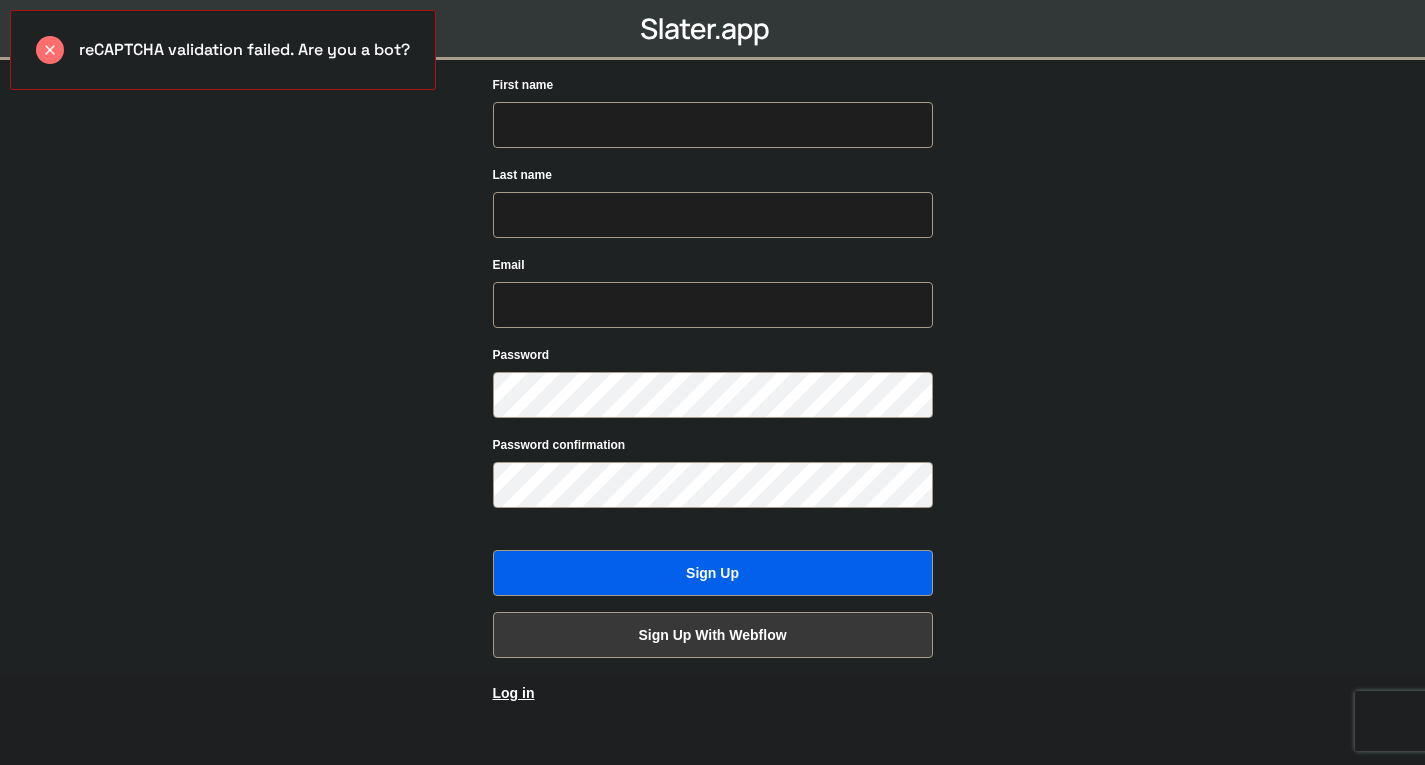 scroll, scrollTop: 118, scrollLeft: 0, axis: vertical 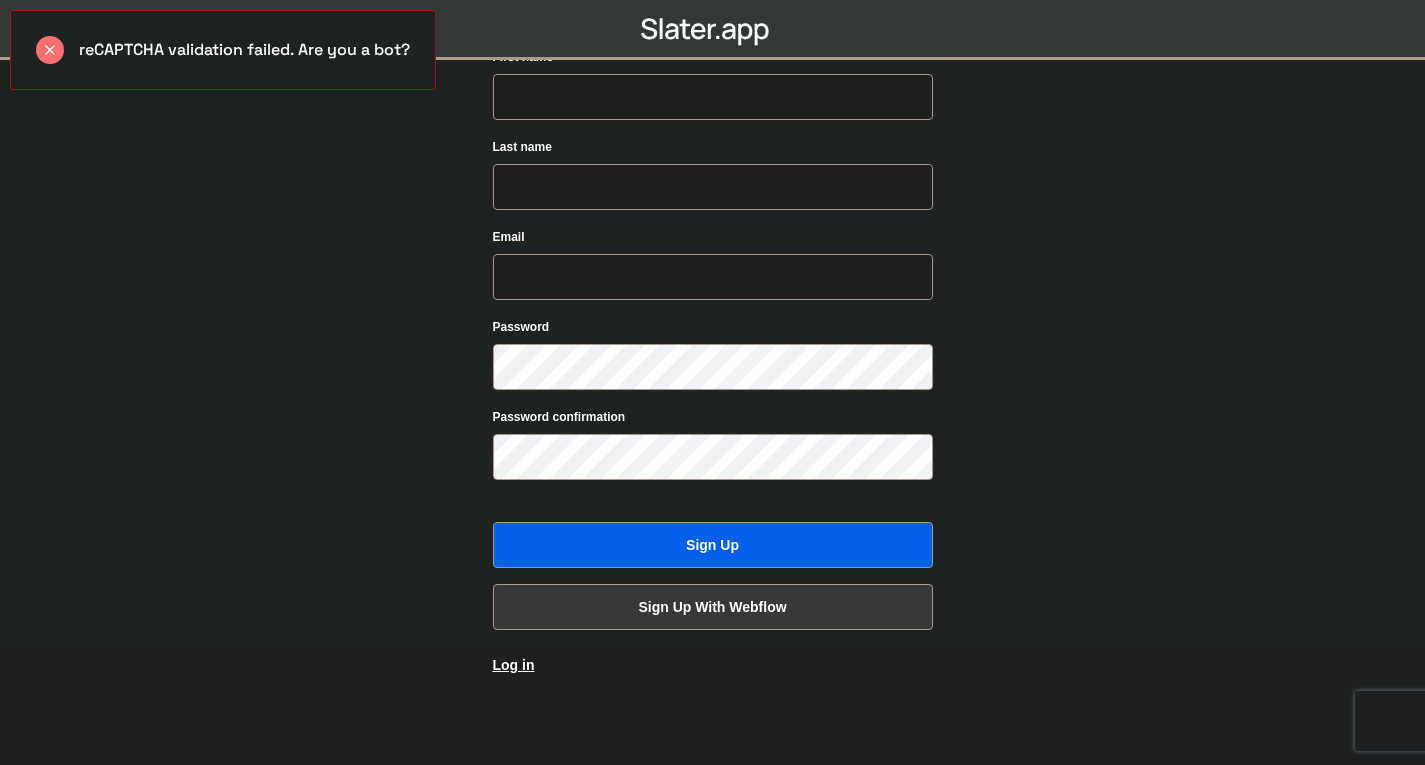 drag, startPoint x: 378, startPoint y: 470, endPoint x: 428, endPoint y: 576, distance: 117.20068 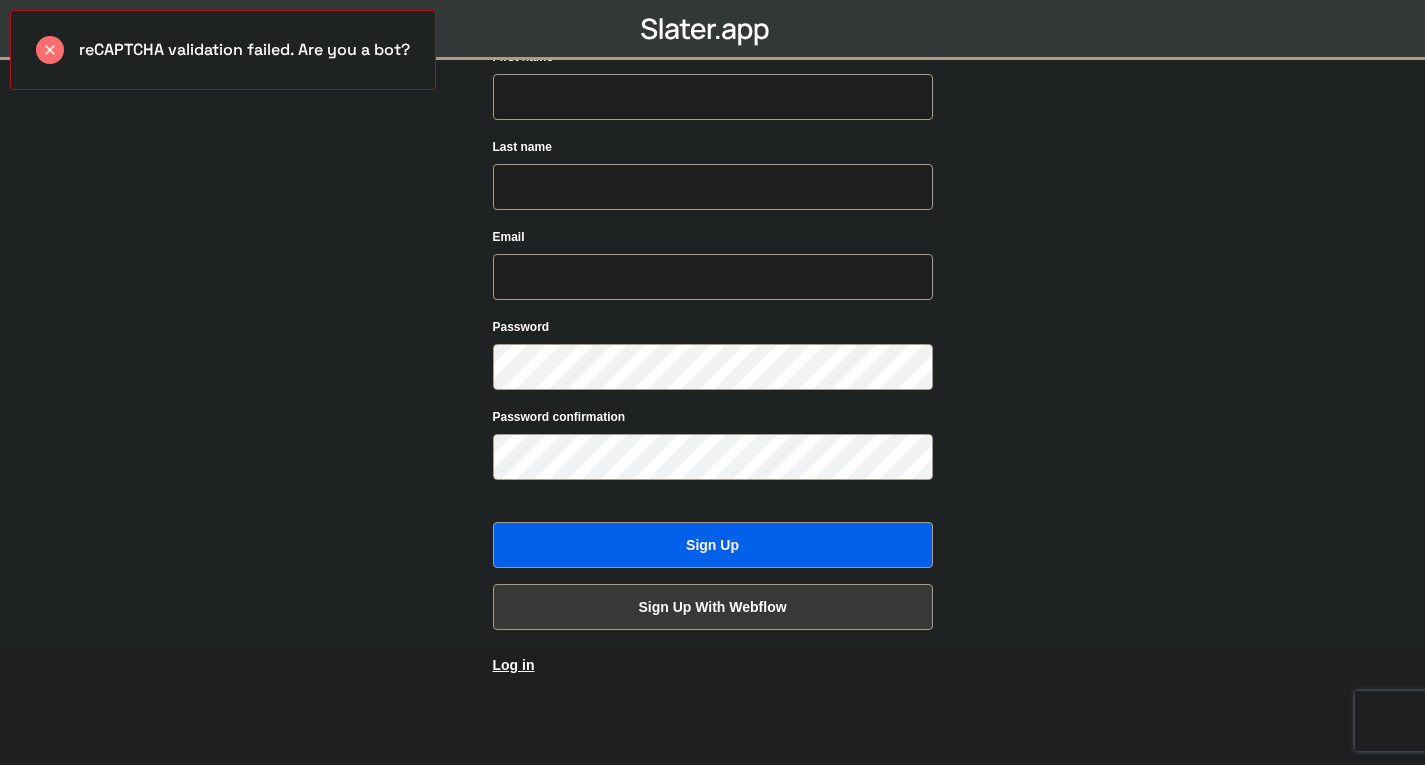 drag, startPoint x: 292, startPoint y: 49, endPoint x: 402, endPoint y: 49, distance: 110 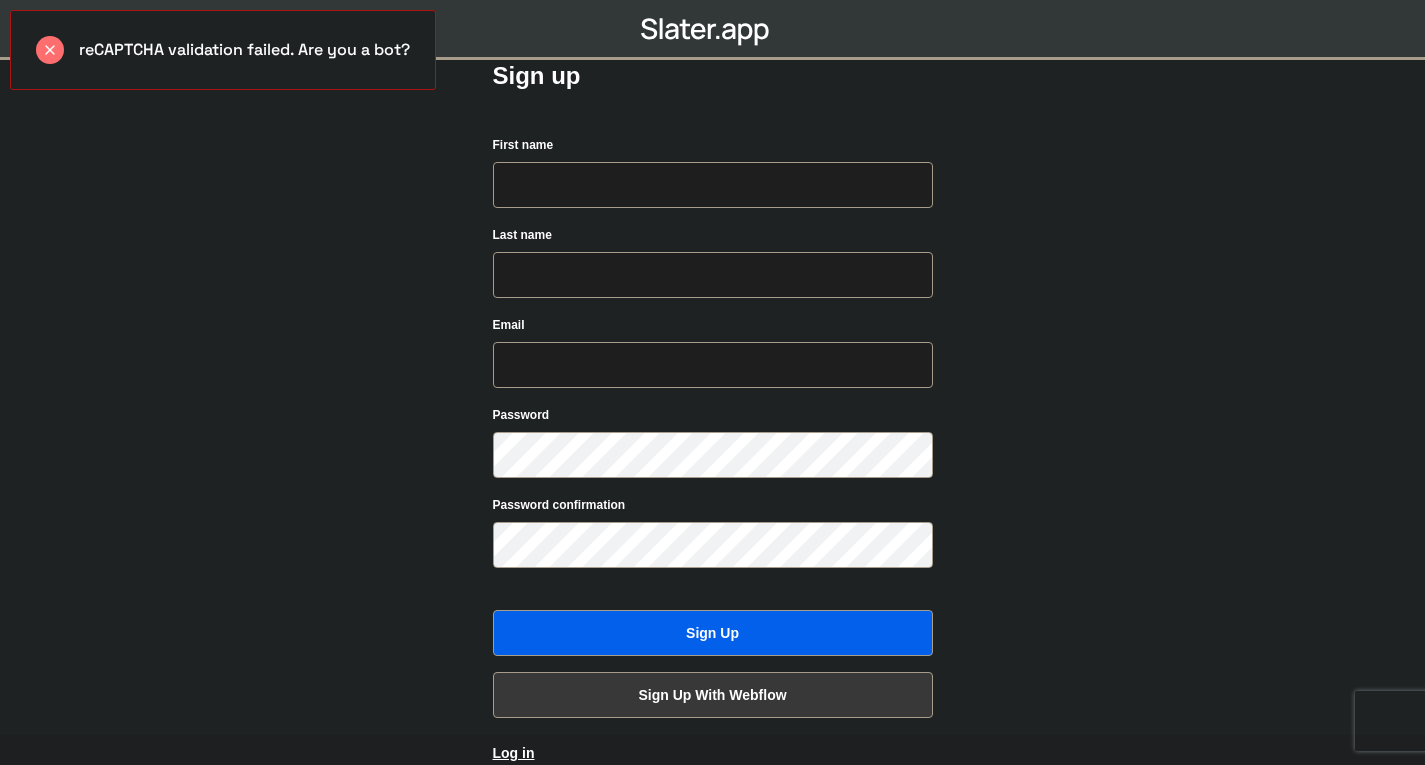 scroll, scrollTop: 0, scrollLeft: 0, axis: both 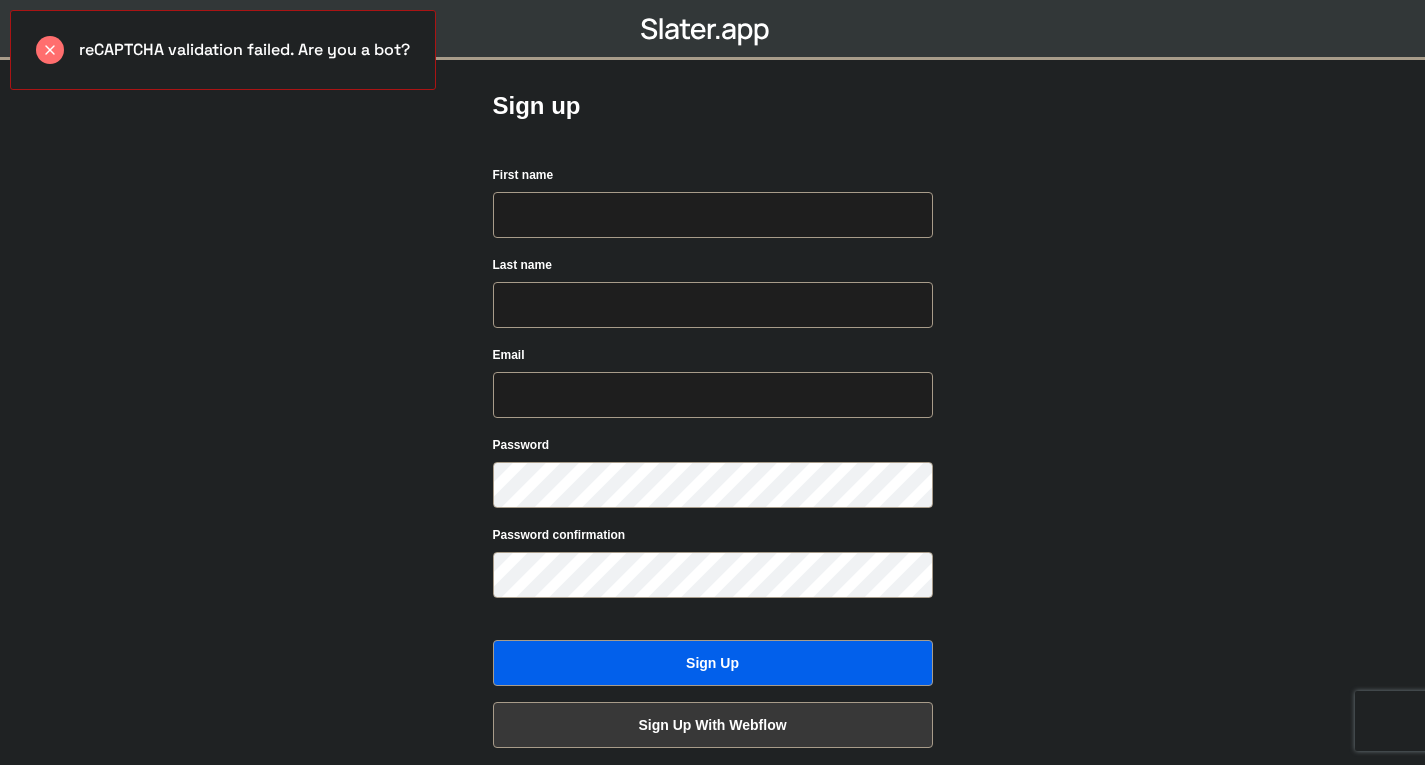 click on "reCAPTCHA validation failed. Are you a bot?" at bounding box center (223, 50) 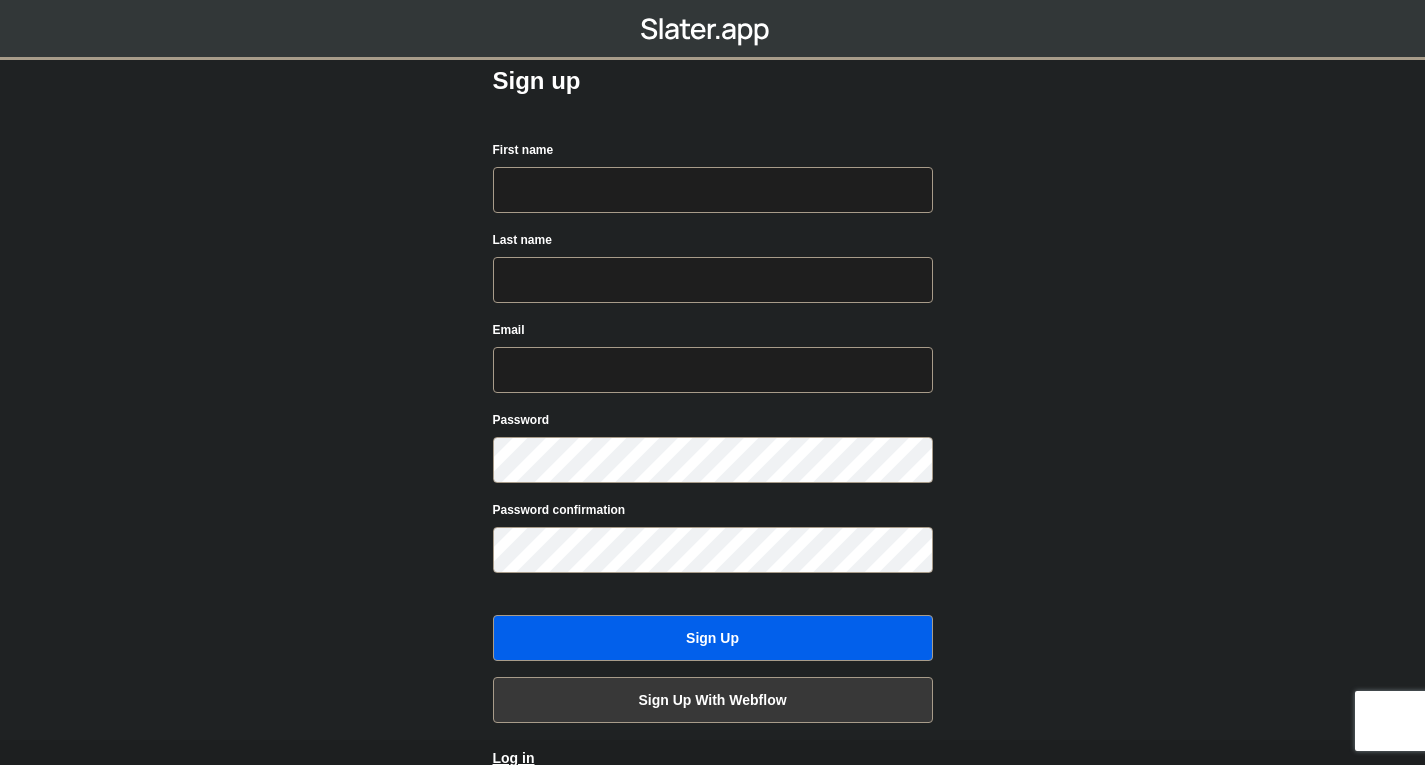 scroll, scrollTop: 0, scrollLeft: 0, axis: both 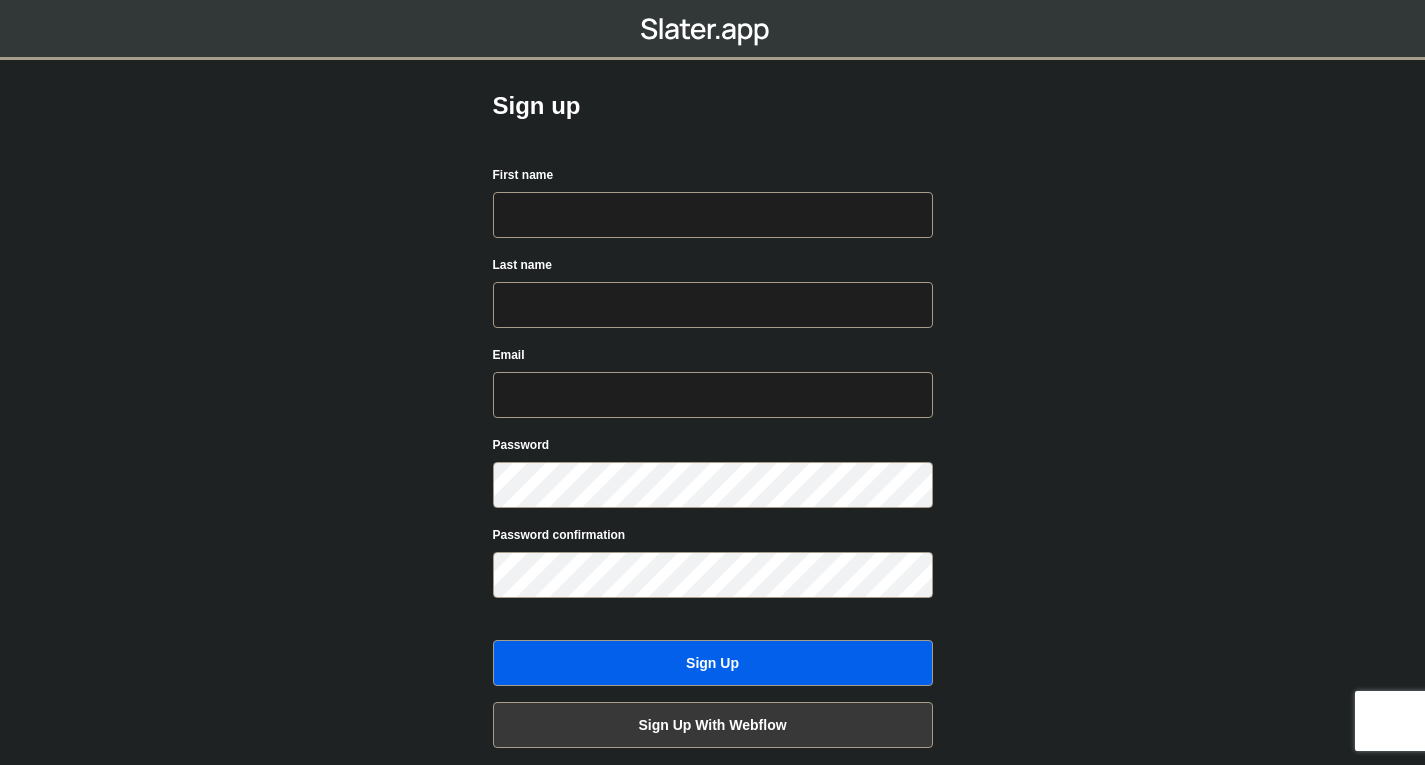 click on "Sign up
First name
Last name
Email
Password
Password confirmation
Sign up
Sign up with Webflow
Log in" at bounding box center (713, 441) 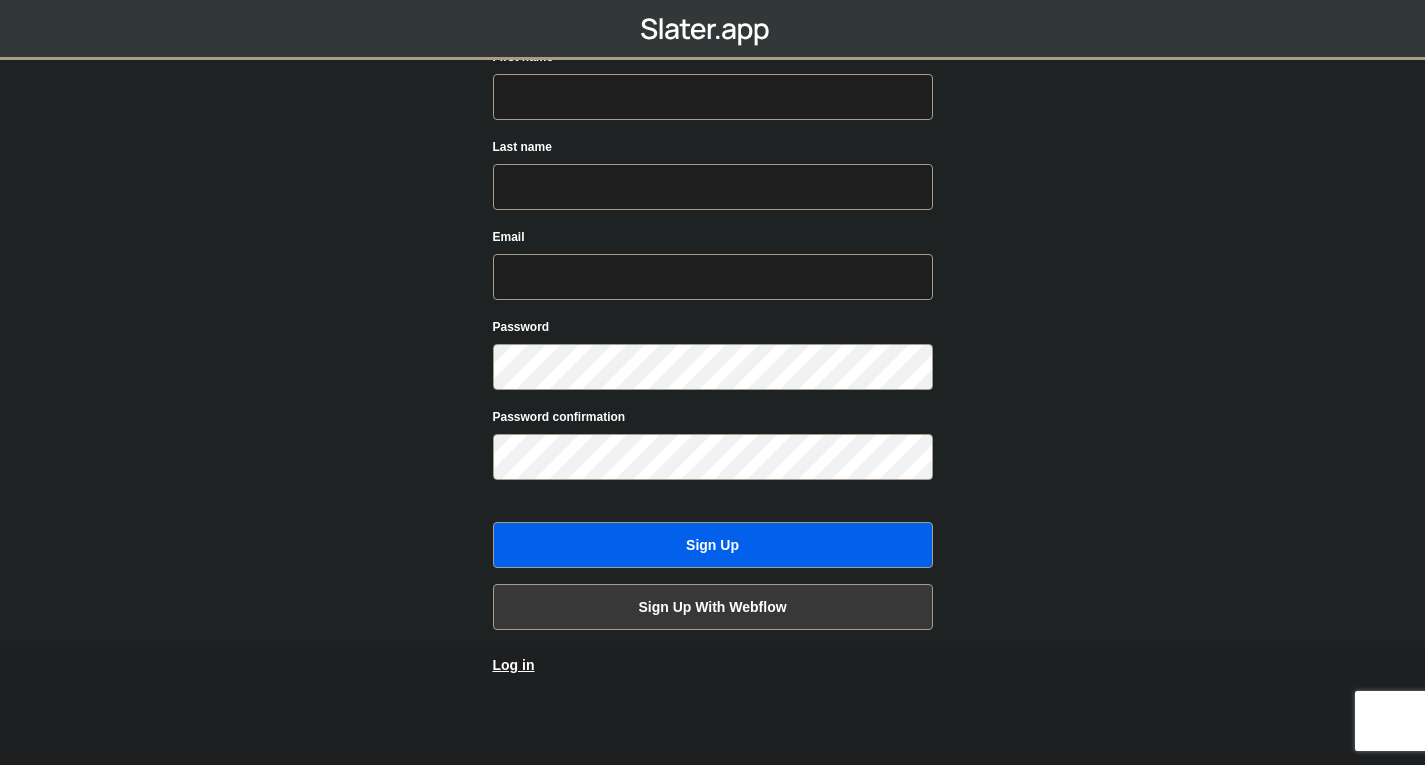 drag, startPoint x: 471, startPoint y: 182, endPoint x: 1182, endPoint y: 760, distance: 916.2996 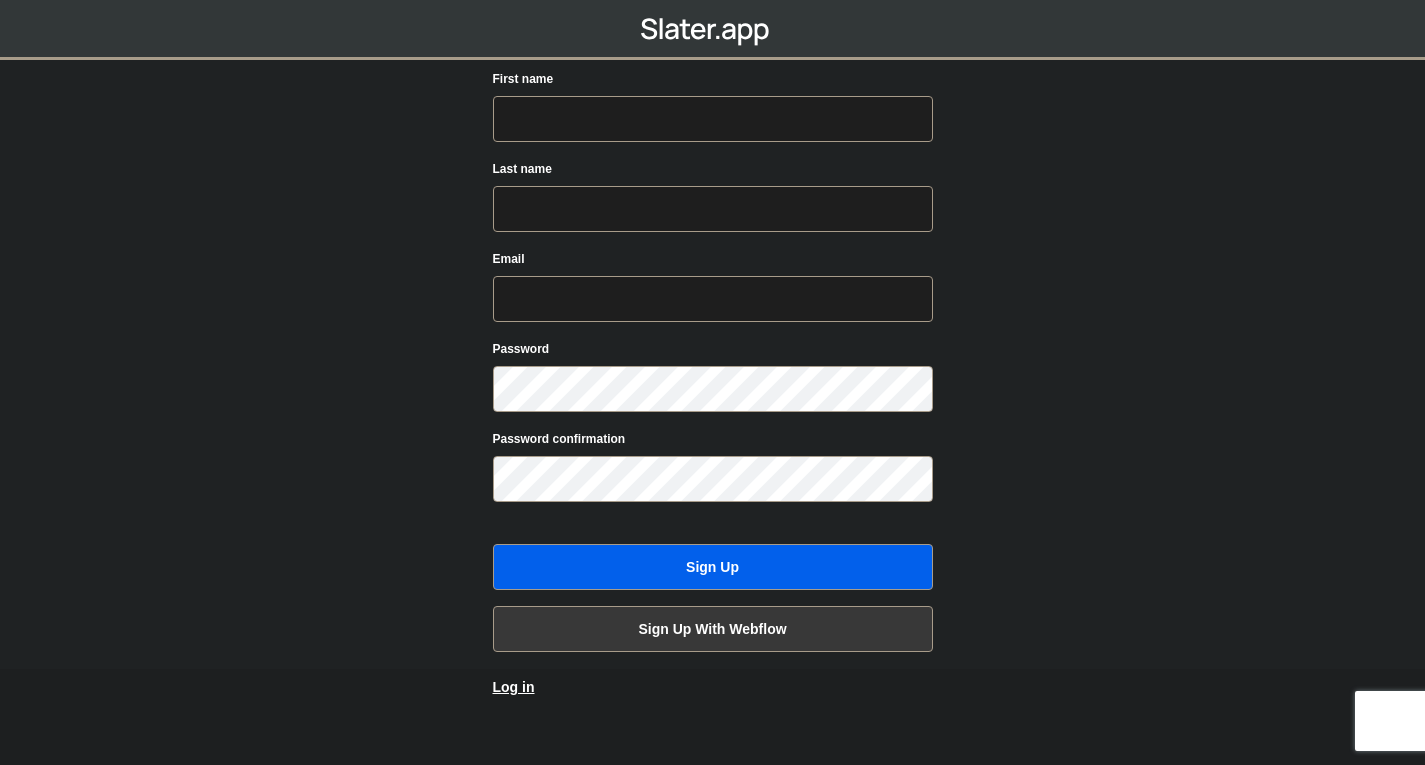 scroll, scrollTop: 118, scrollLeft: 0, axis: vertical 